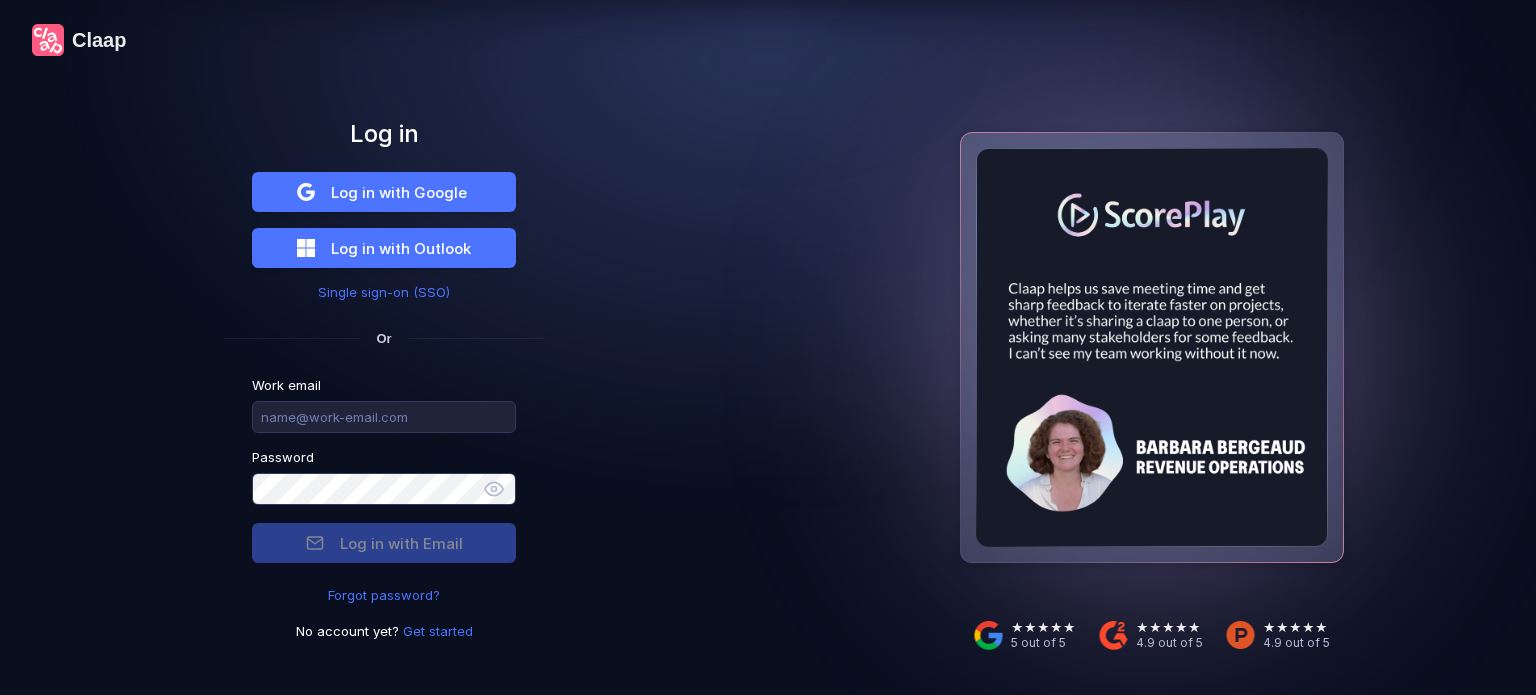 scroll, scrollTop: 0, scrollLeft: 0, axis: both 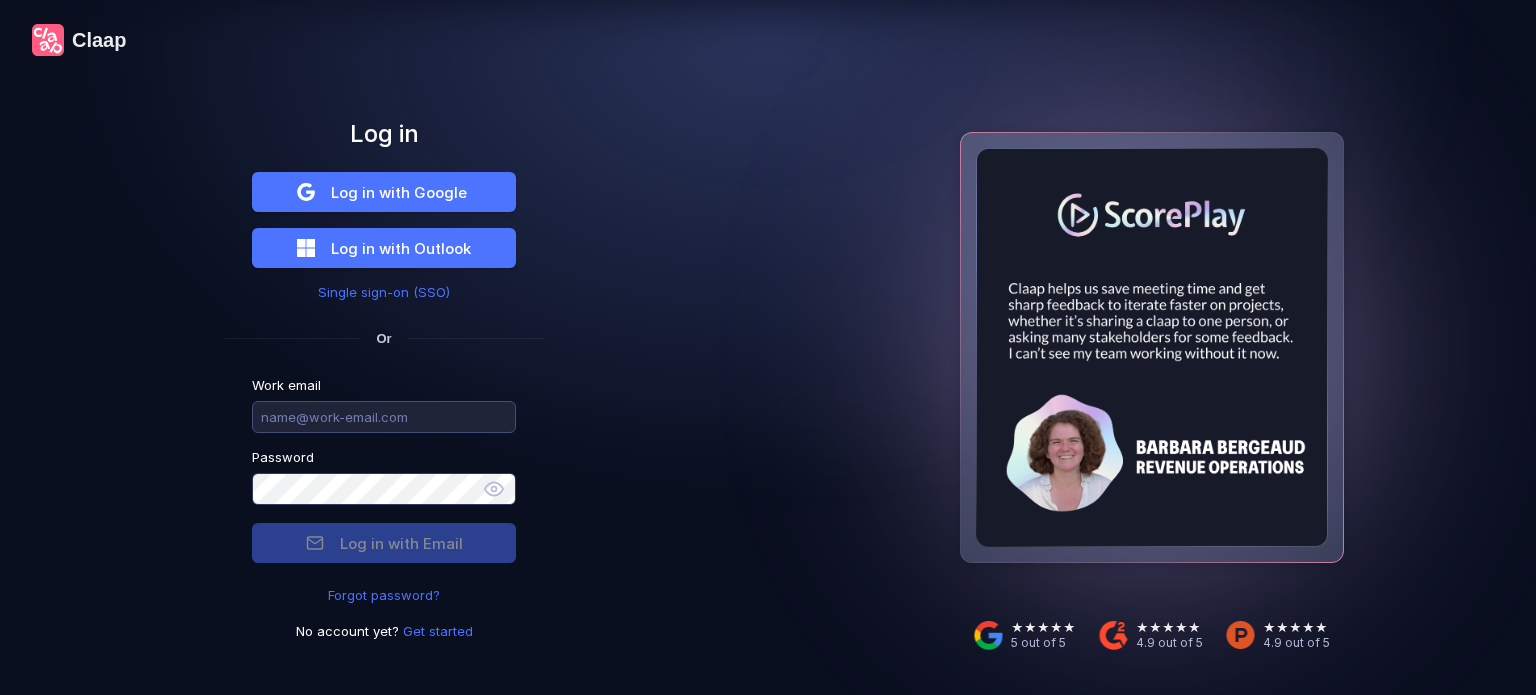 click at bounding box center [384, 417] 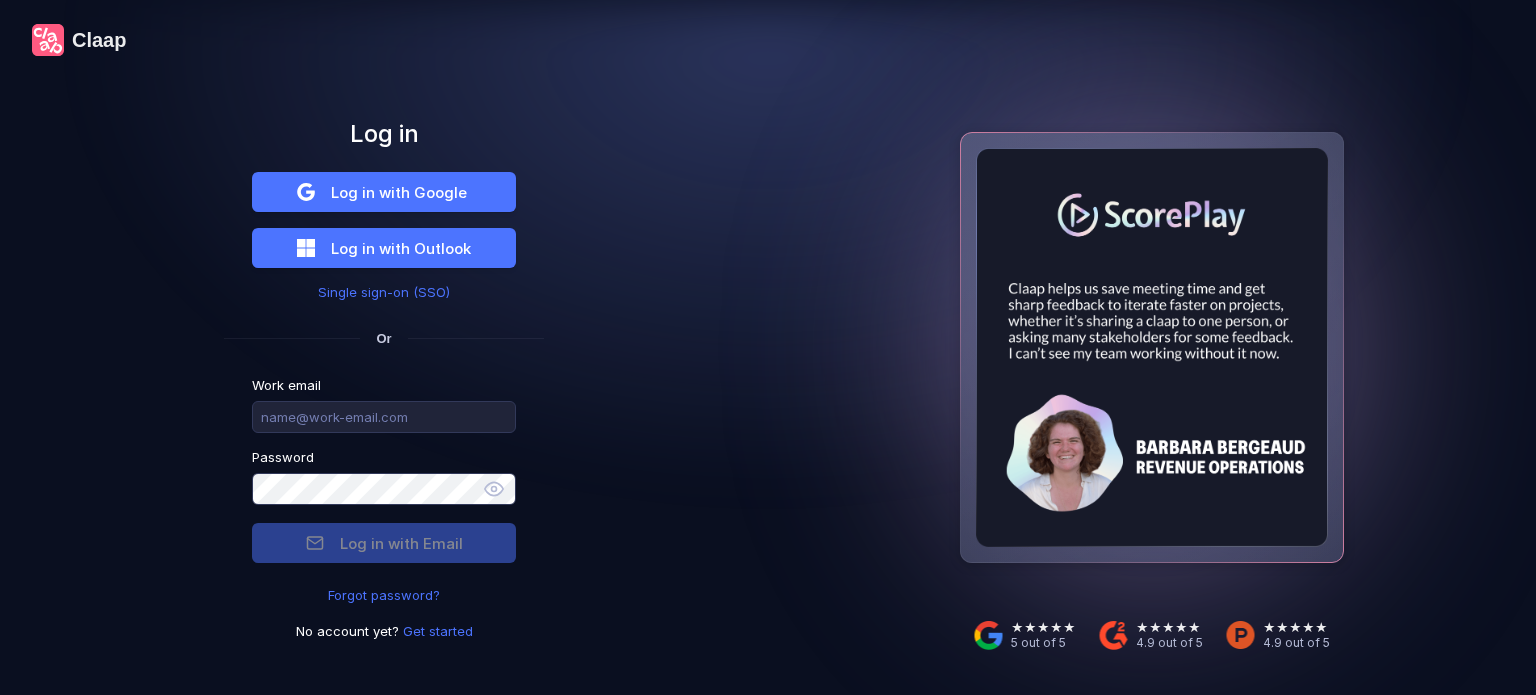scroll, scrollTop: 0, scrollLeft: 0, axis: both 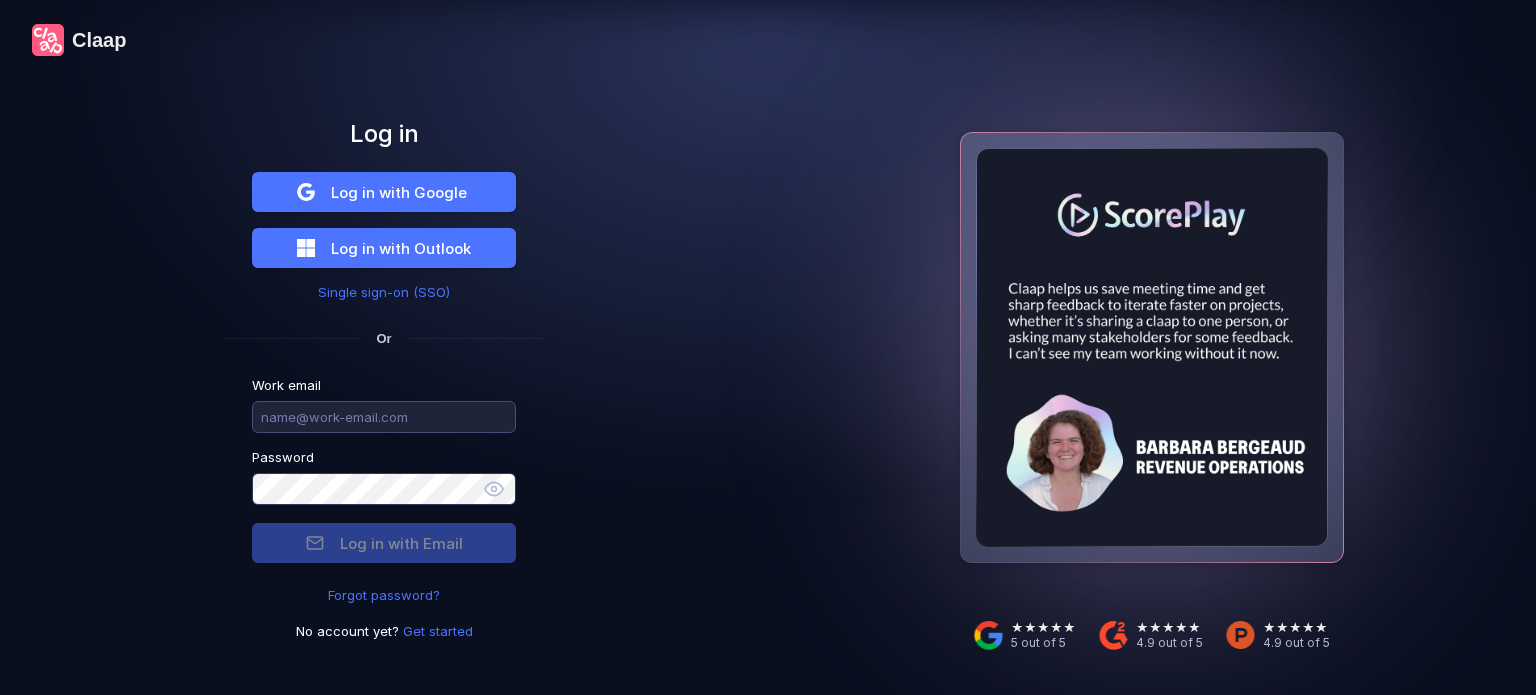 click at bounding box center [384, 417] 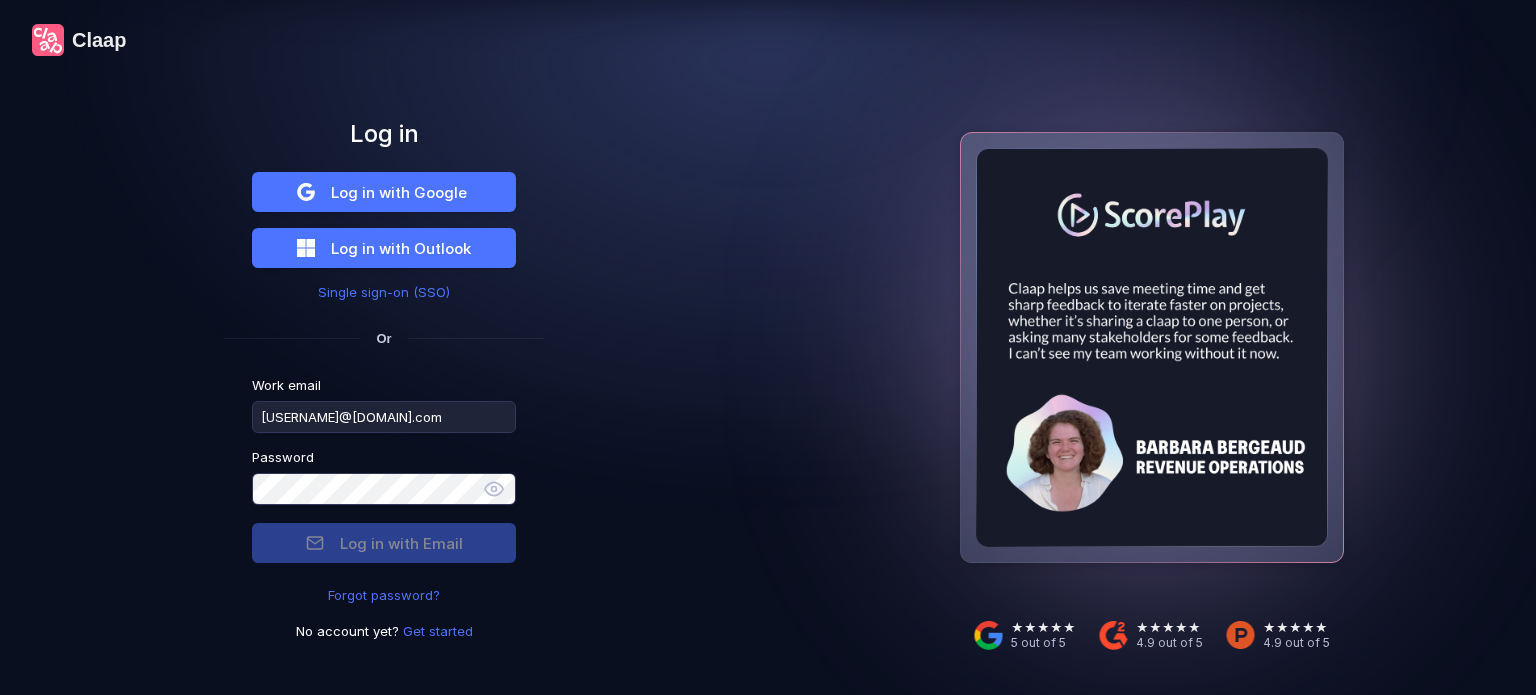 click on "Claap Log in Log in with Google Log in with Outlook Single sign-on (SSO) Or Work email kdiabtahar@hedon-associes.com Password Log in with Email Forgot password? No account yet?   Get started" at bounding box center [384, 347] 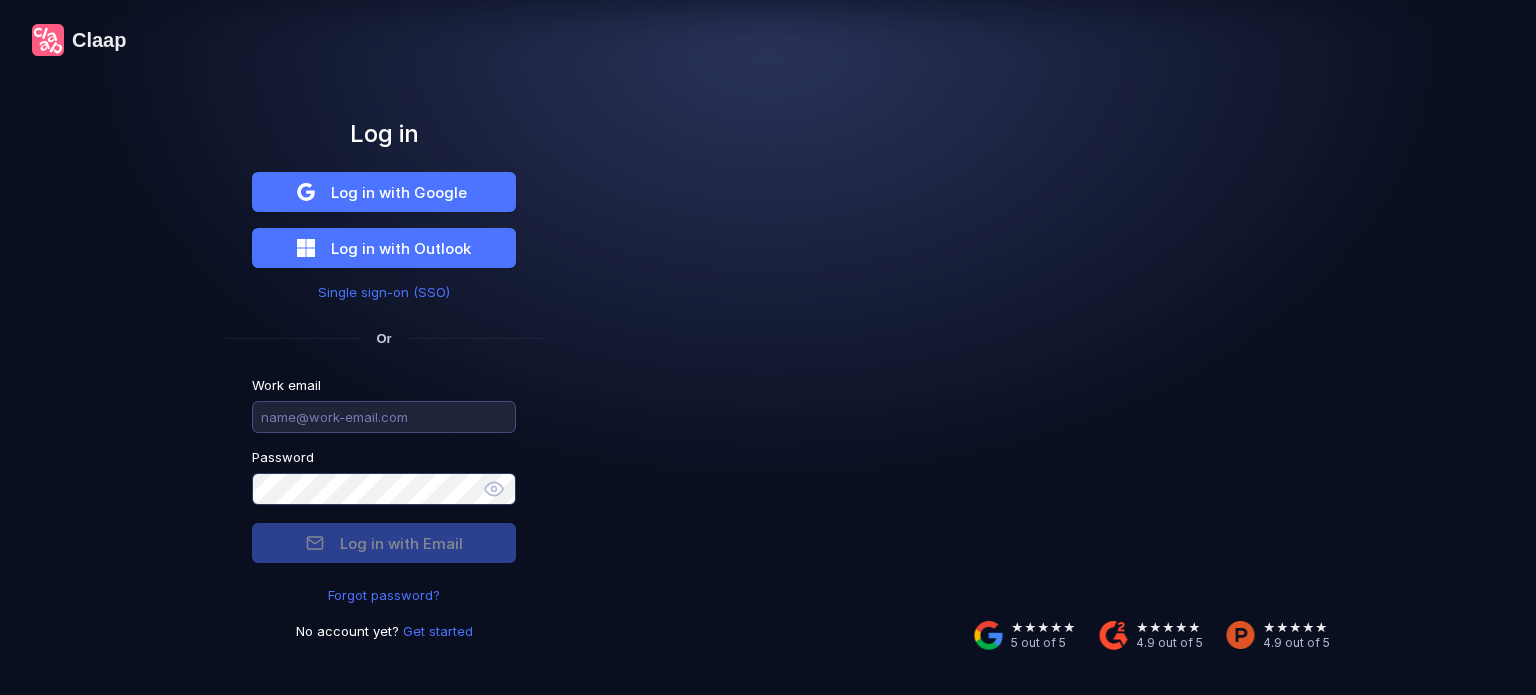 scroll, scrollTop: 0, scrollLeft: 0, axis: both 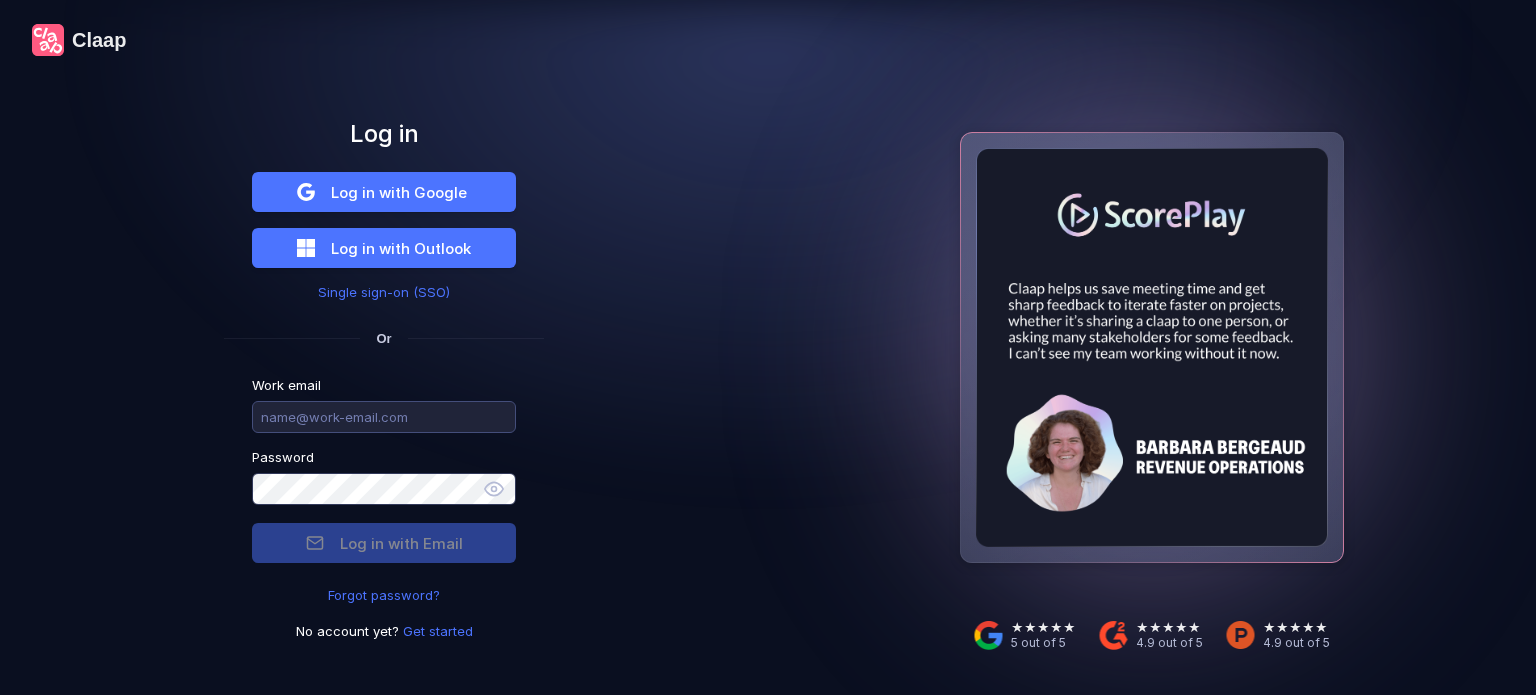click at bounding box center (384, 417) 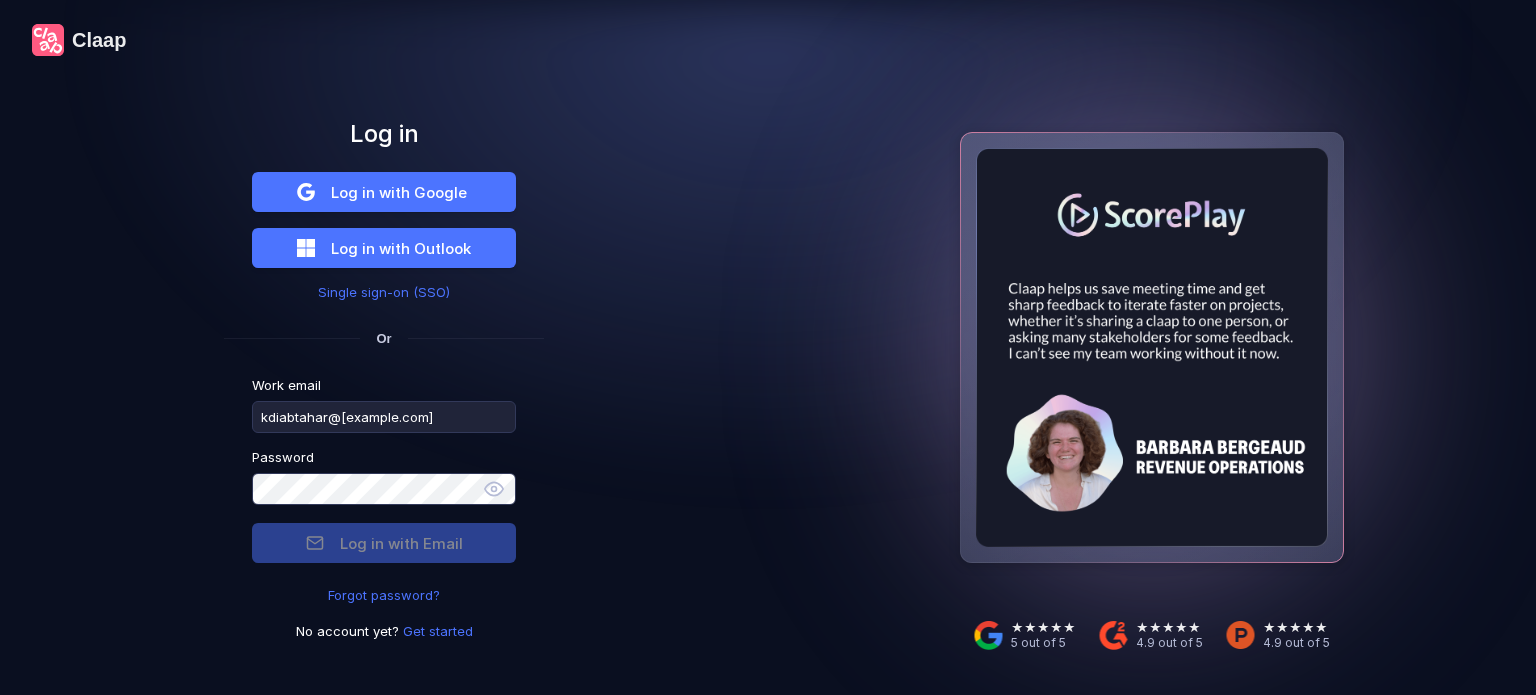 click on "Forgot password?" at bounding box center [384, 595] 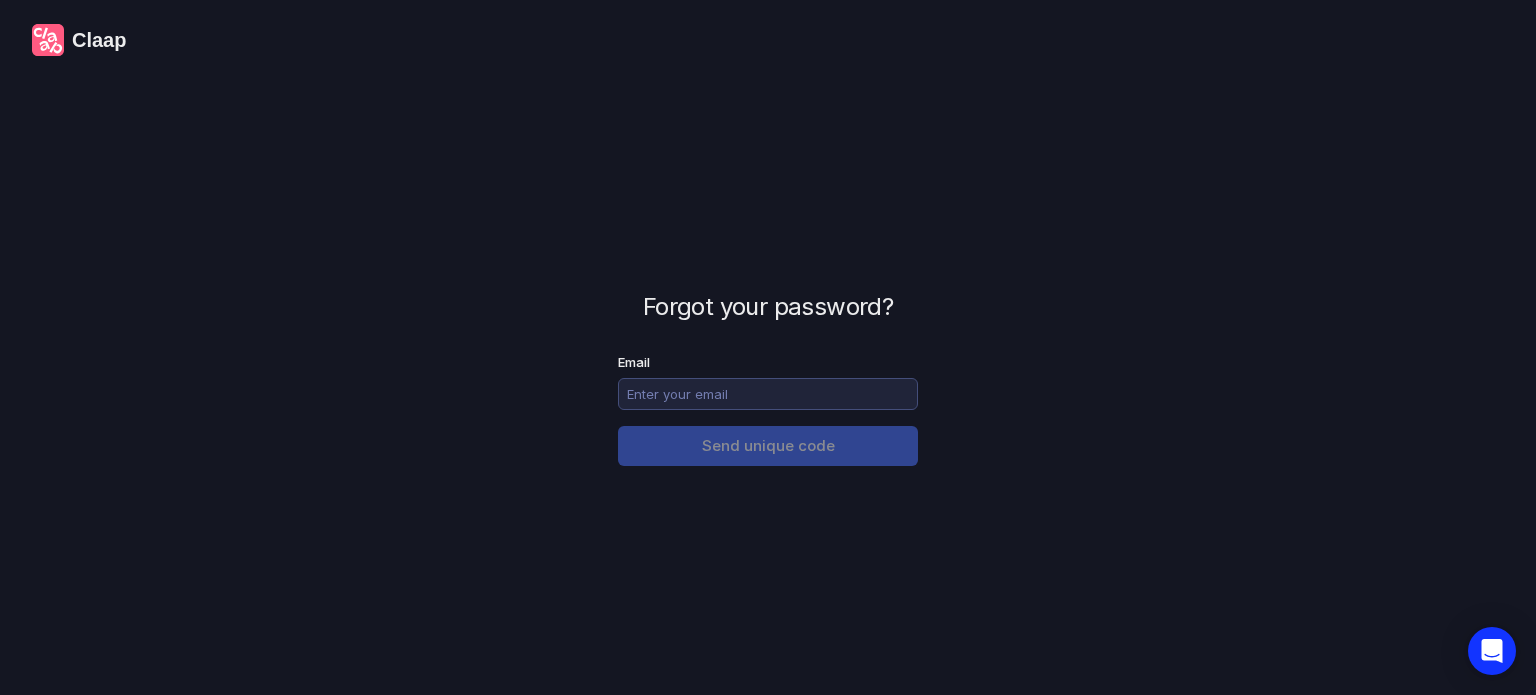 click at bounding box center [768, 394] 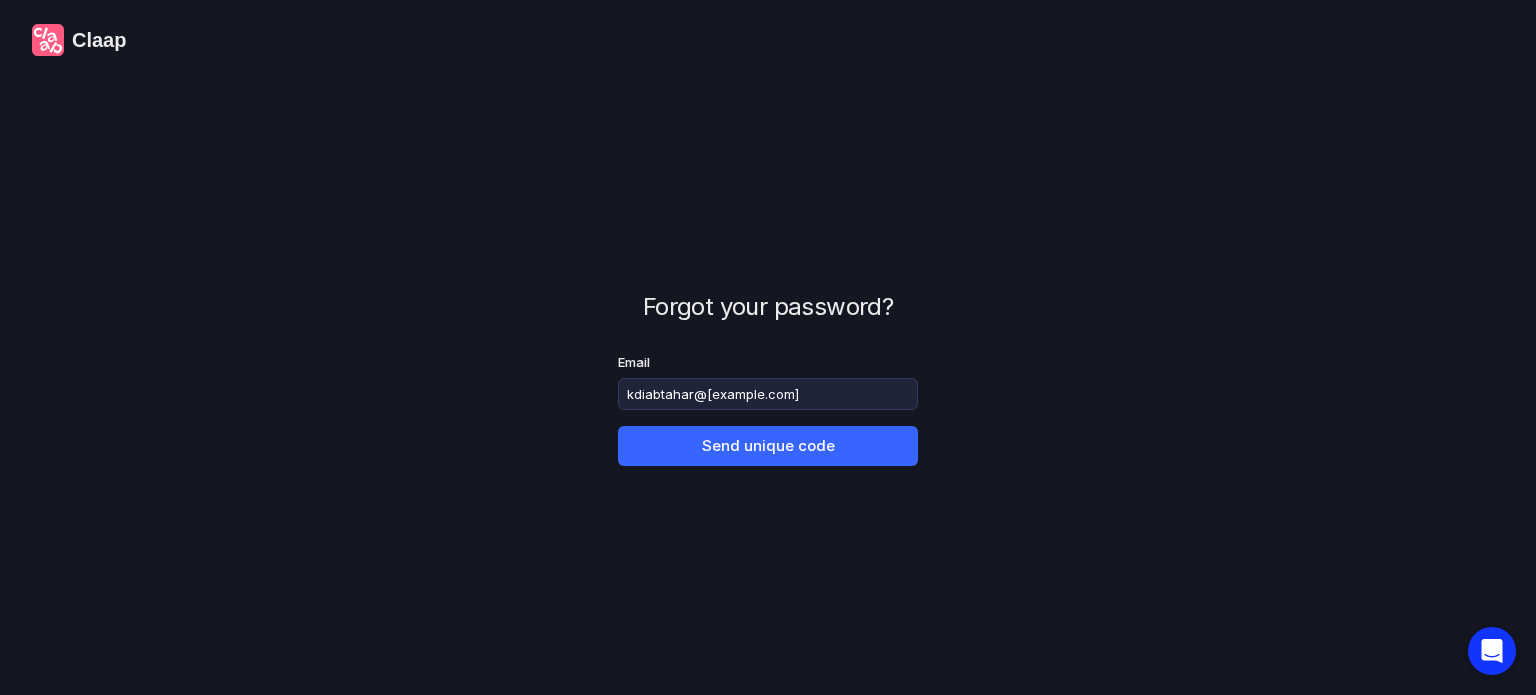 click on "Send unique code" at bounding box center [768, 446] 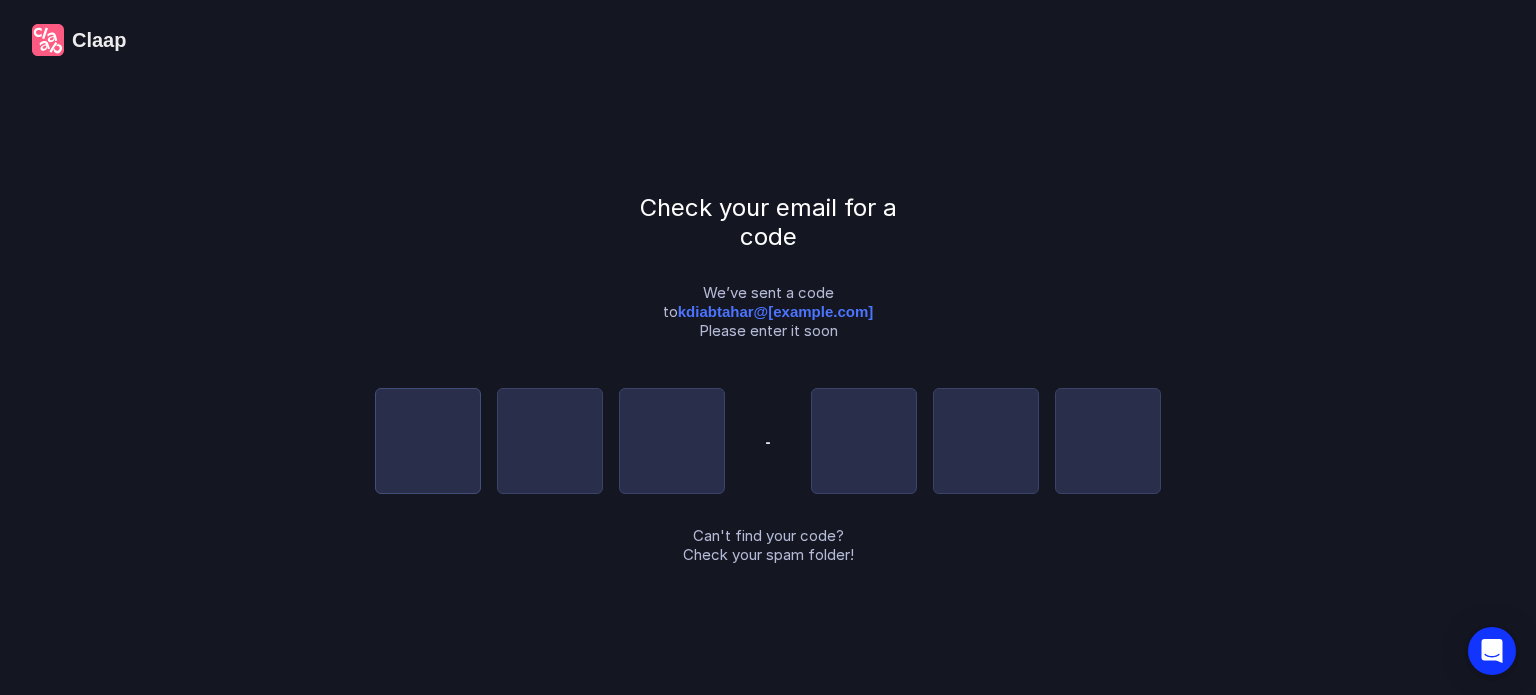 click at bounding box center (428, 441) 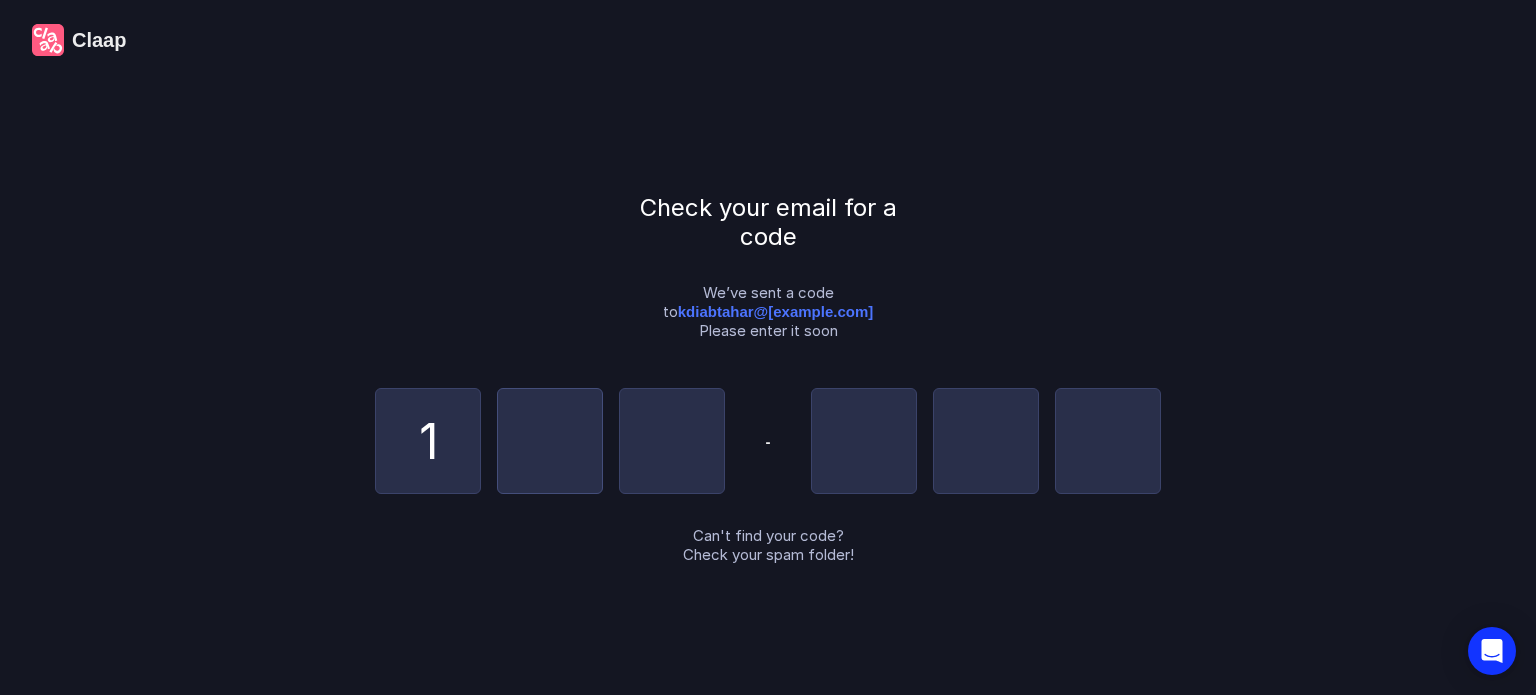 type on "5" 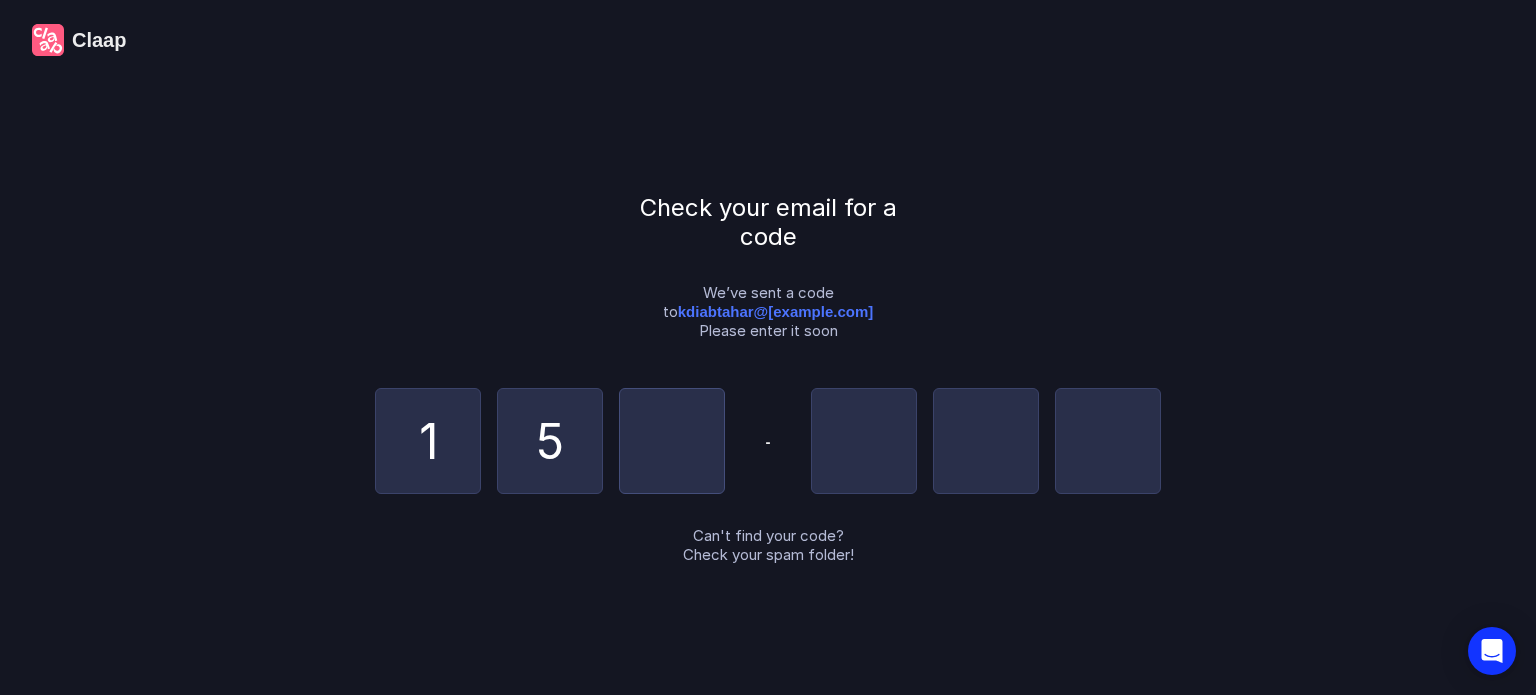 type on "9" 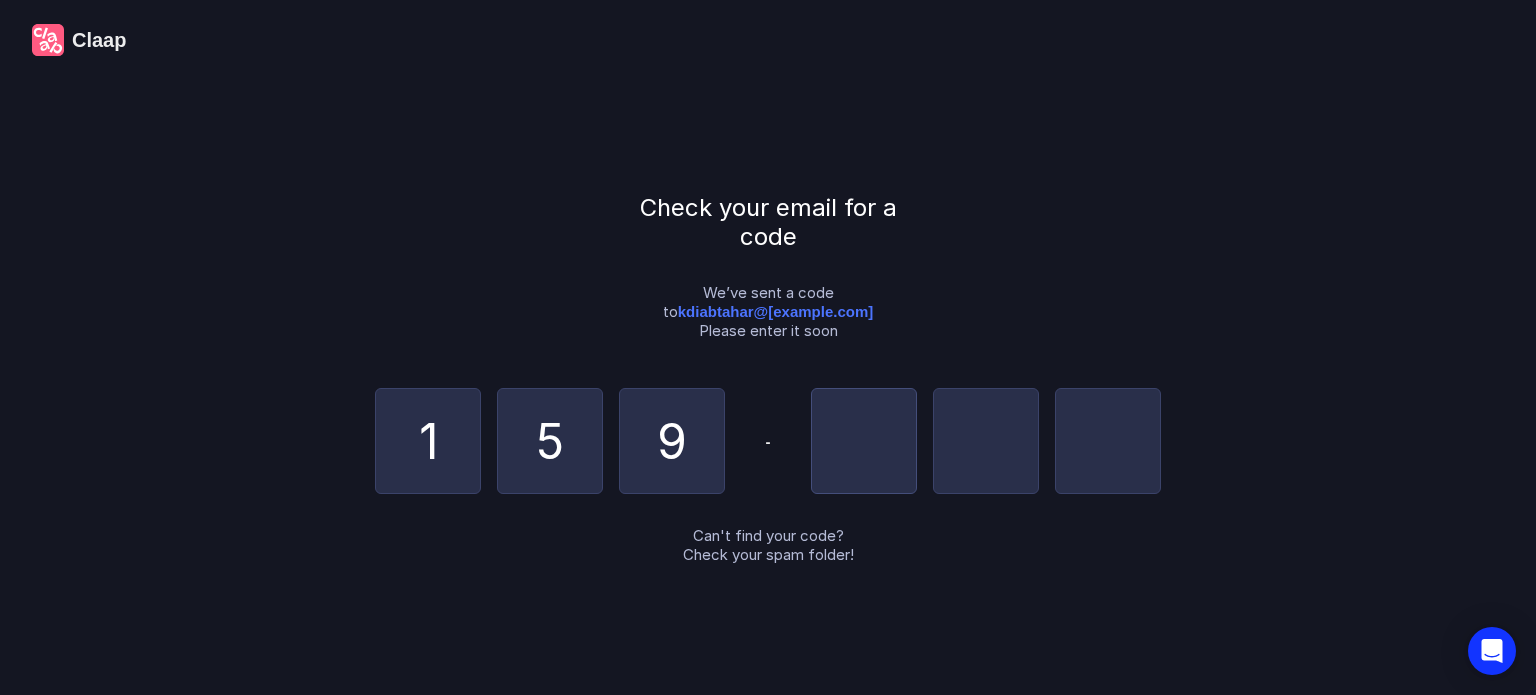 type on "8" 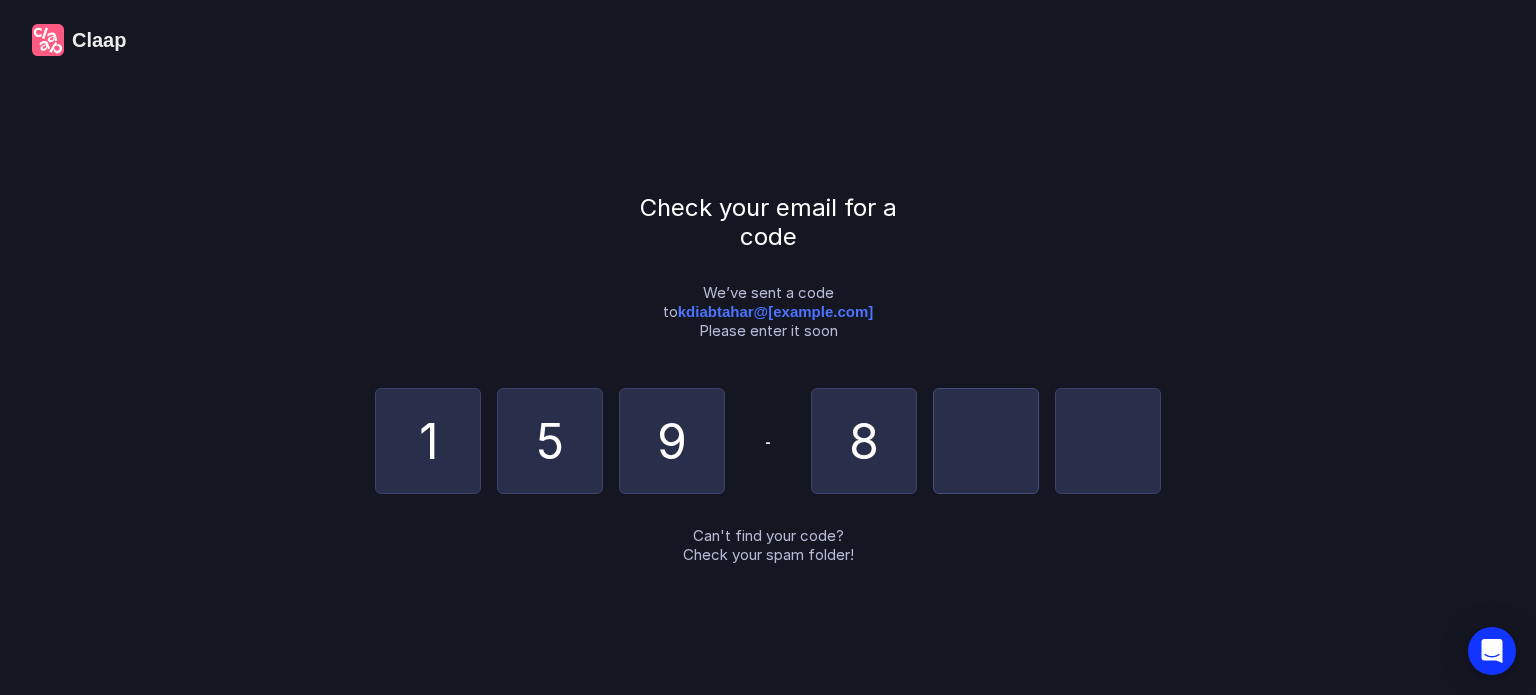 type on "5" 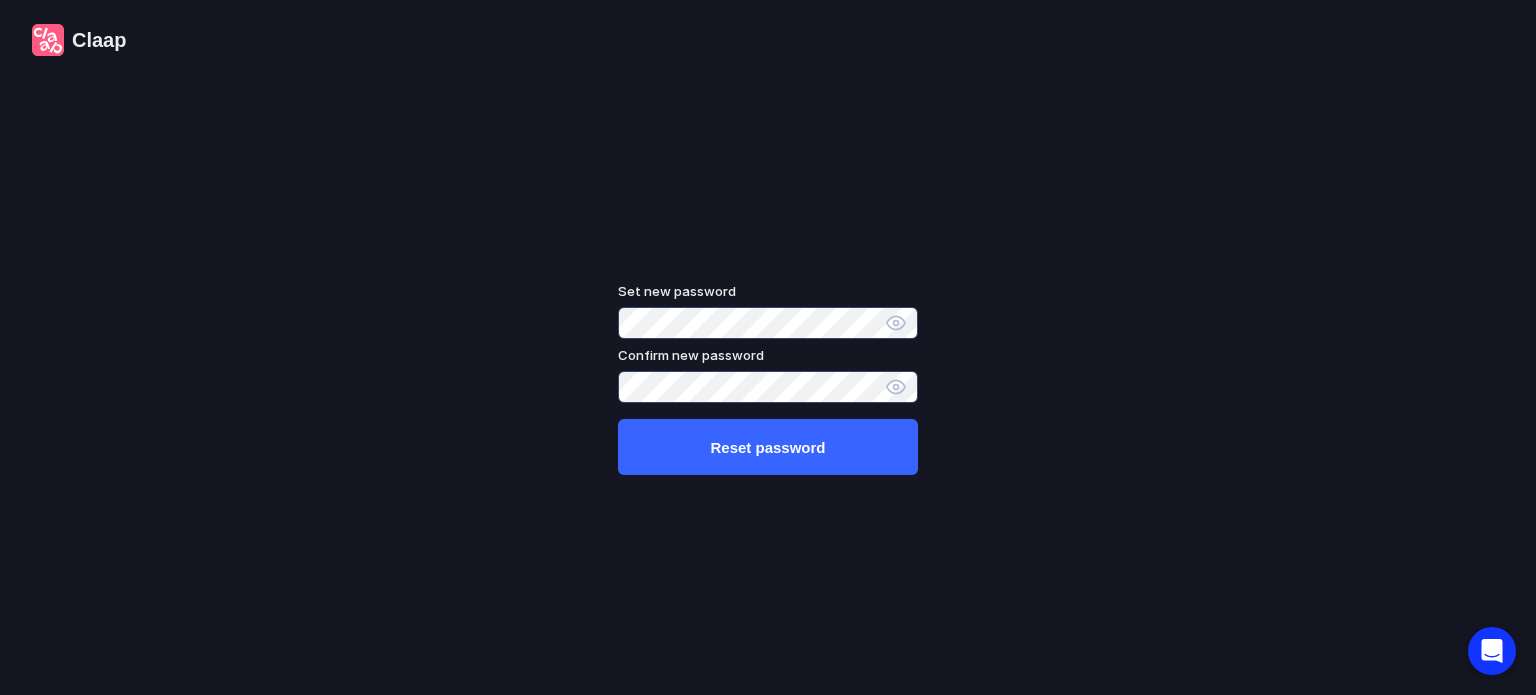 click on "Reset password" at bounding box center [768, 447] 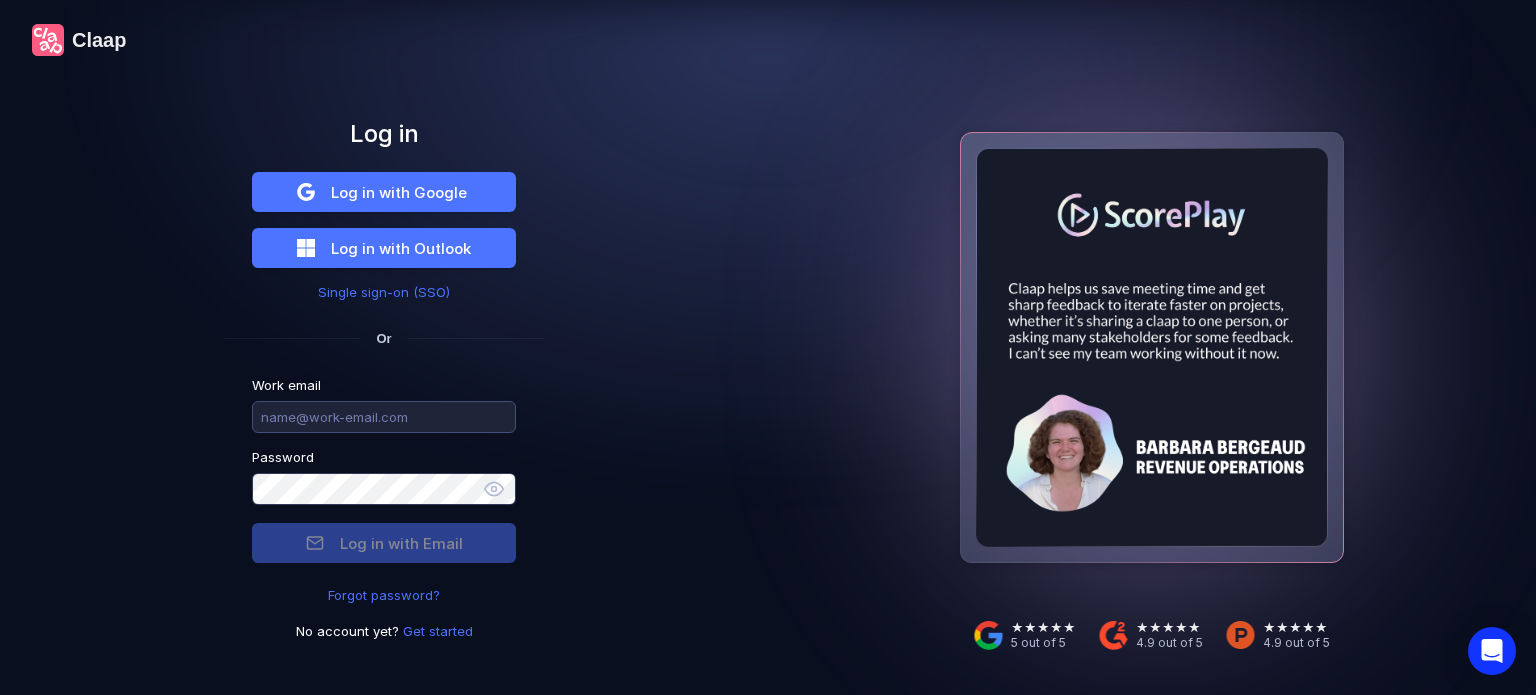 click at bounding box center [384, 417] 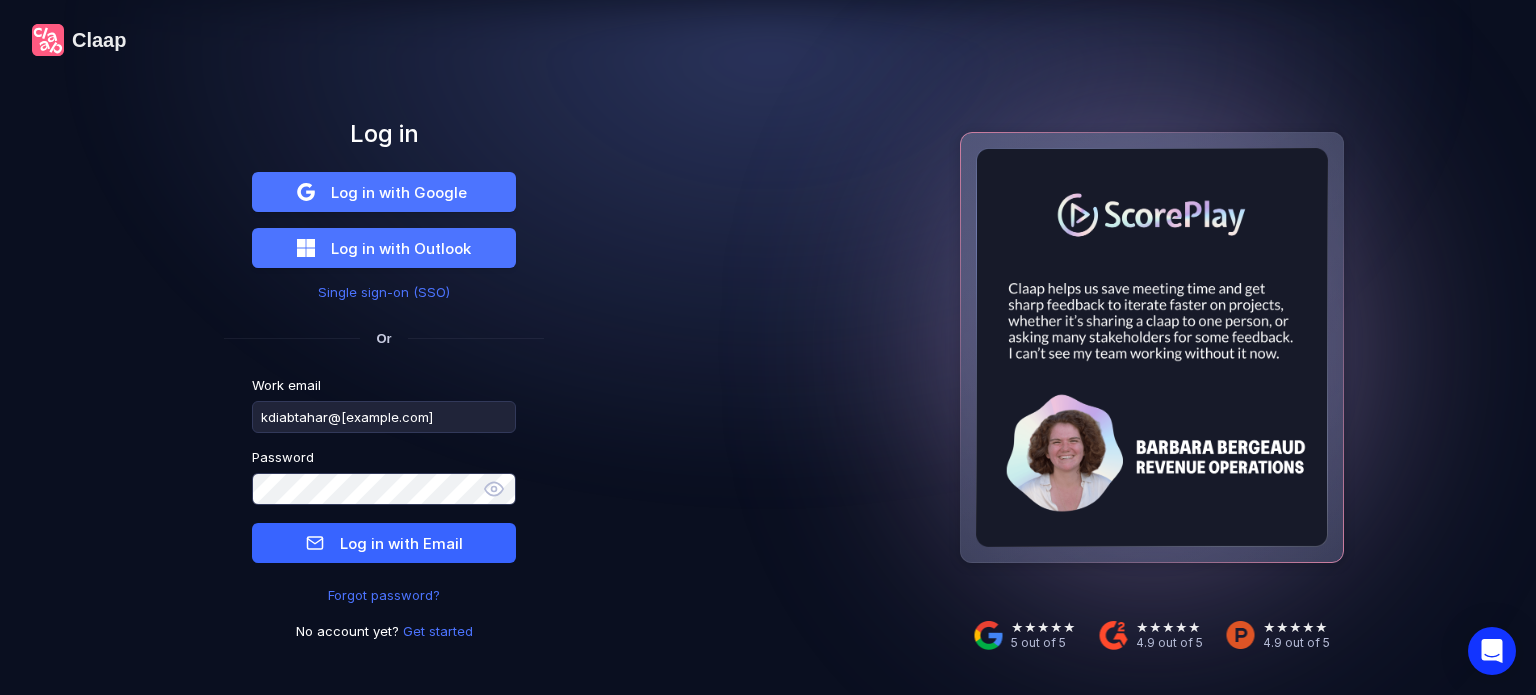 click on "Log in with Email" at bounding box center [401, 543] 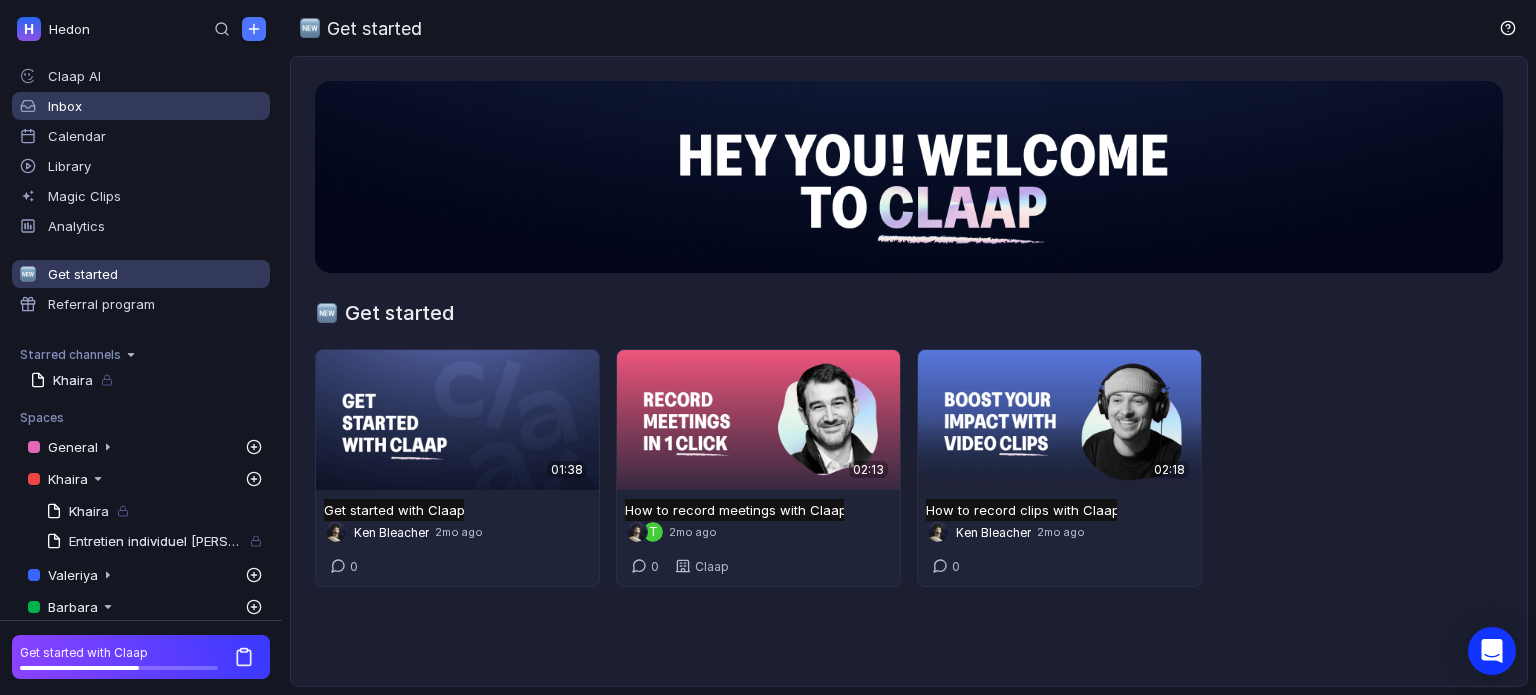 click on "Inbox" at bounding box center (155, 76) 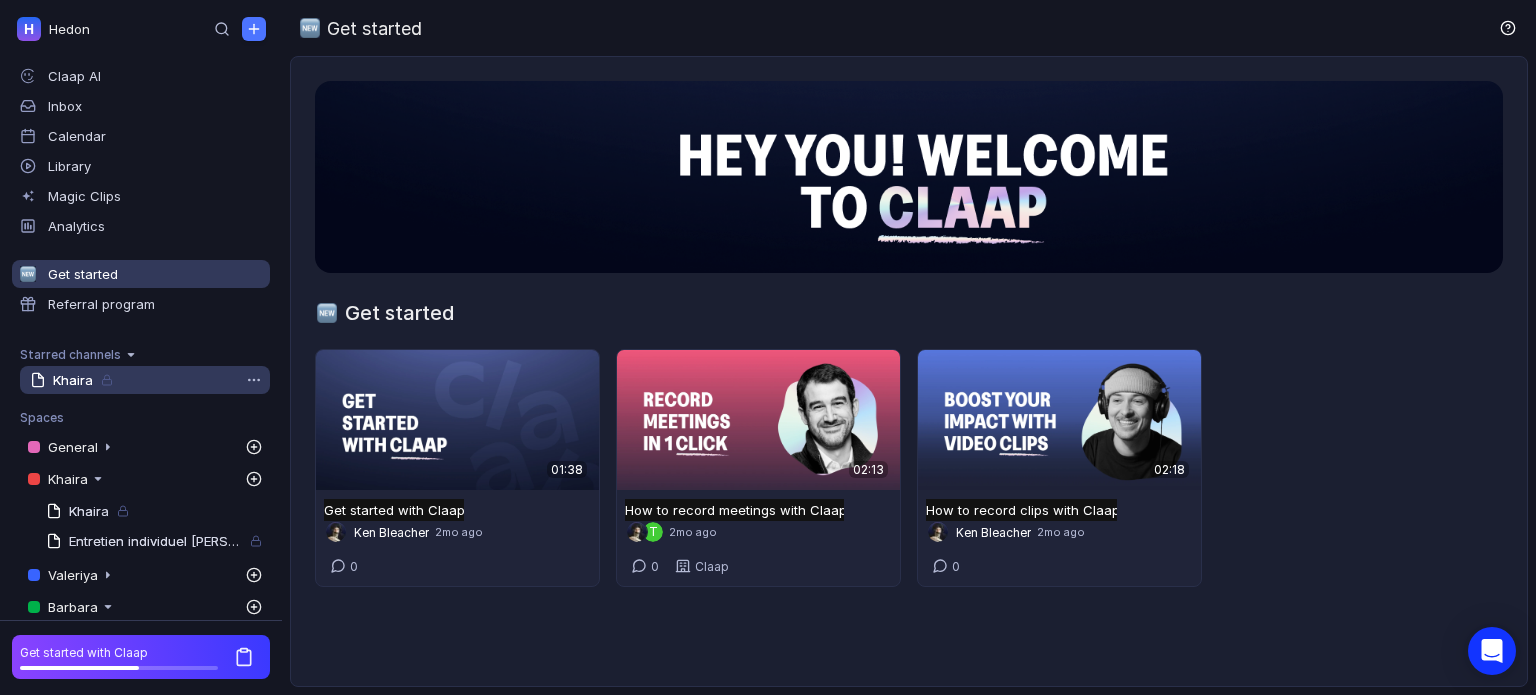 click at bounding box center [107, 380] 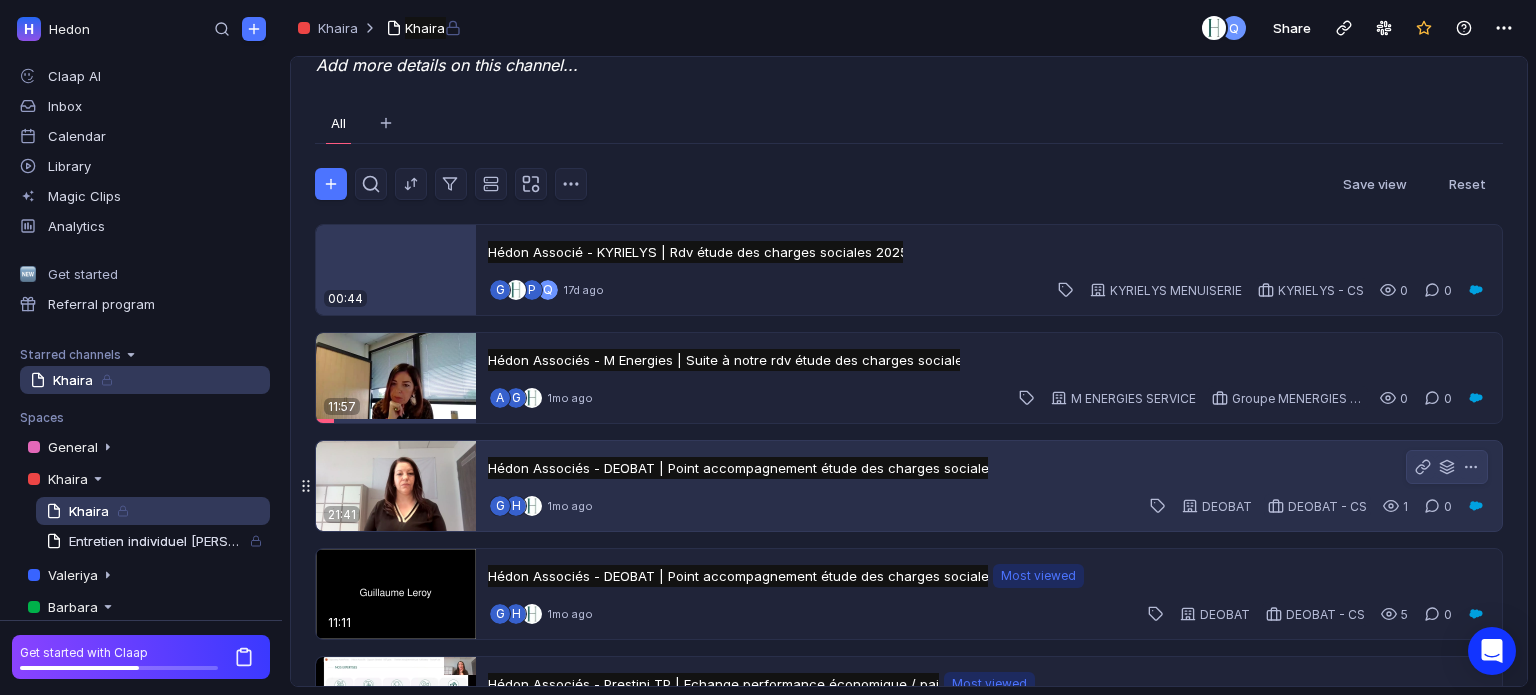 scroll, scrollTop: 300, scrollLeft: 0, axis: vertical 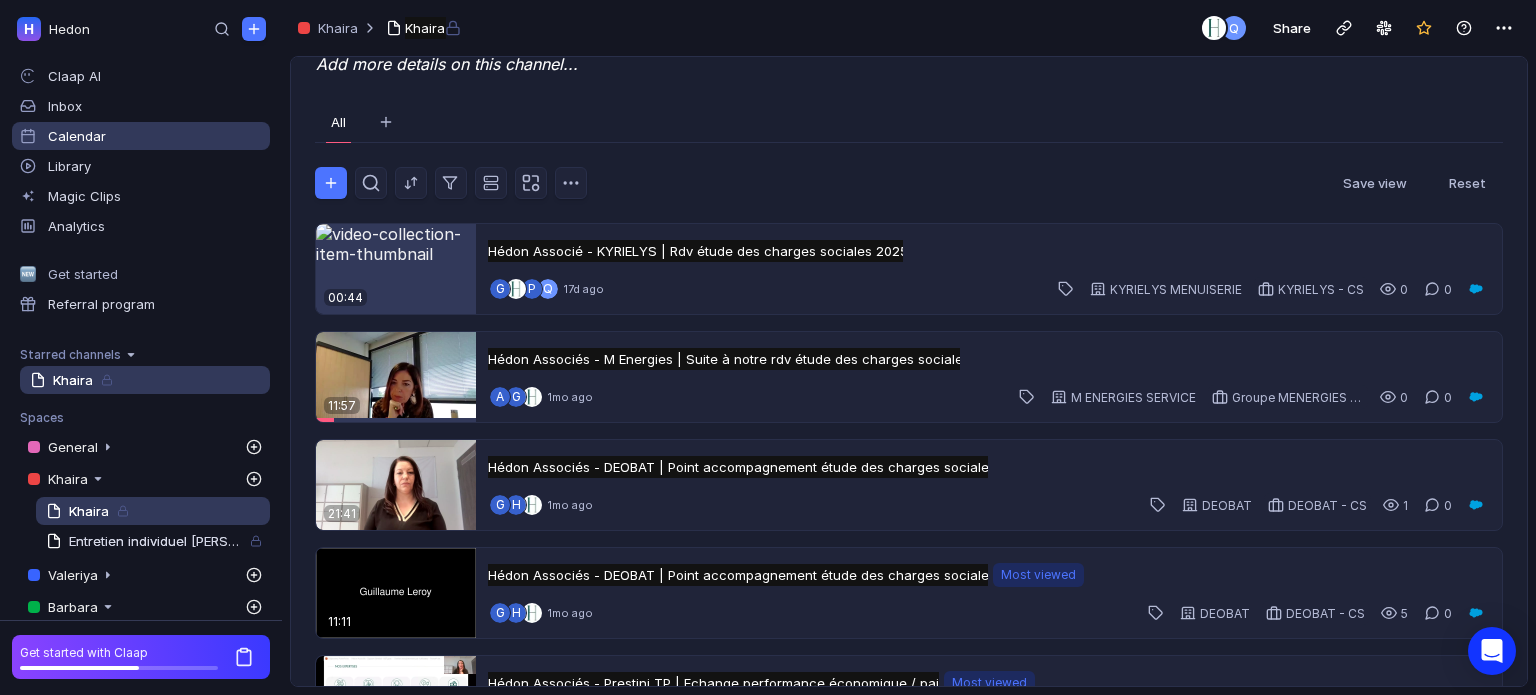click on "Calendar" at bounding box center [141, 136] 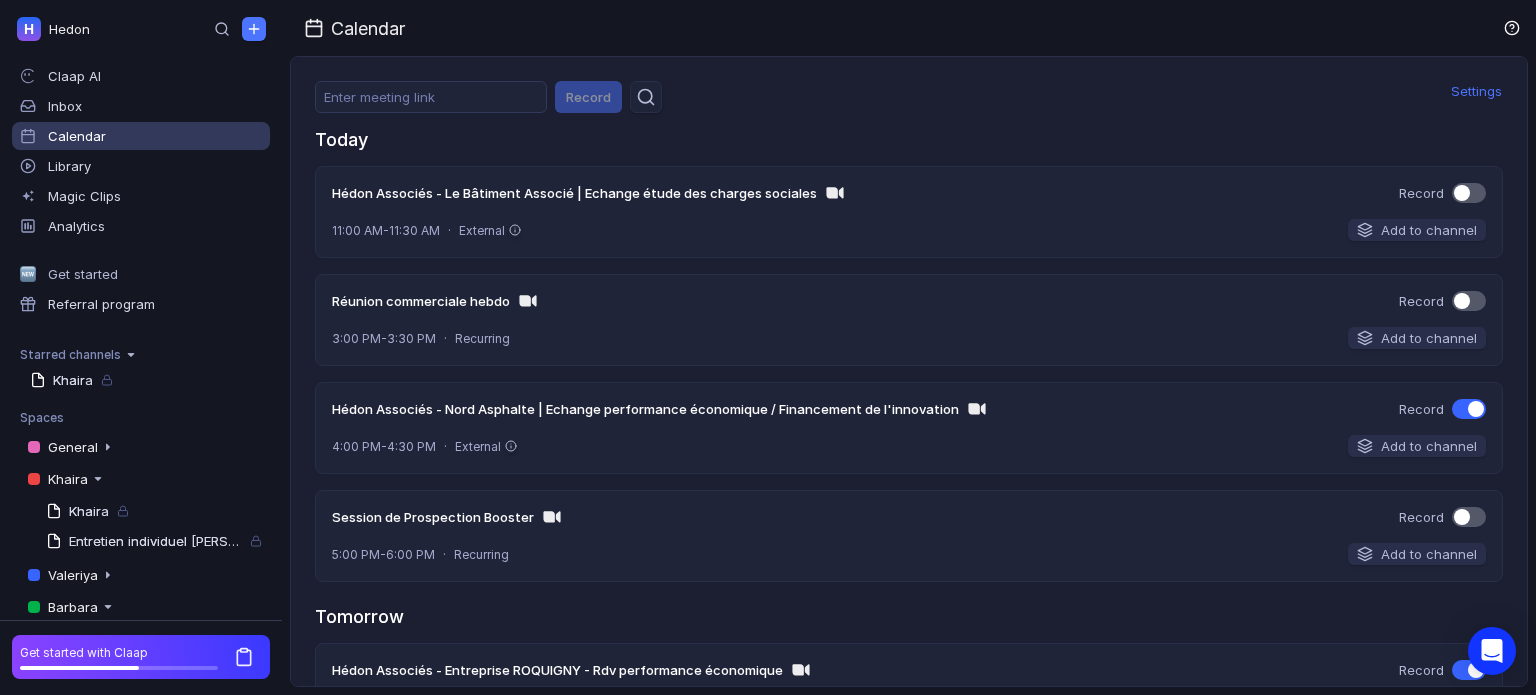 click at bounding box center [1469, 193] 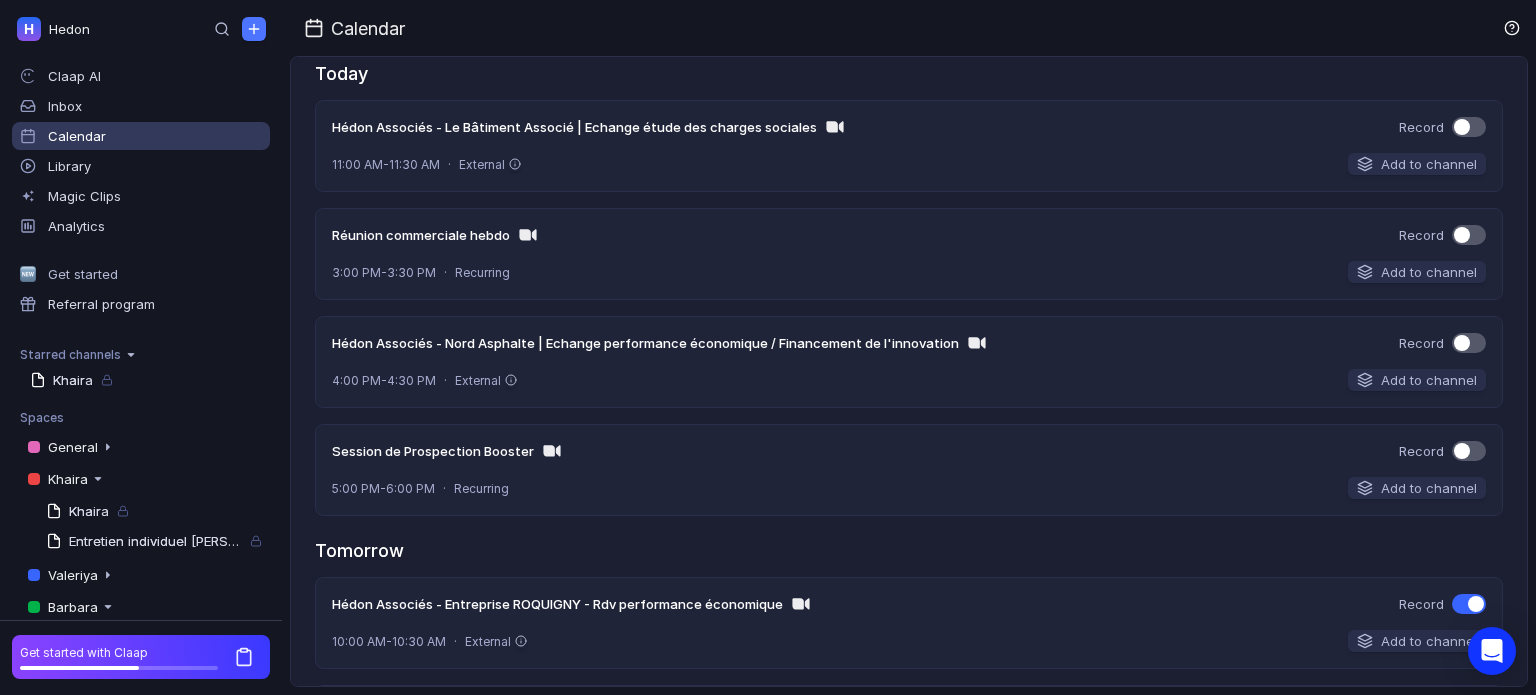 scroll, scrollTop: 100, scrollLeft: 0, axis: vertical 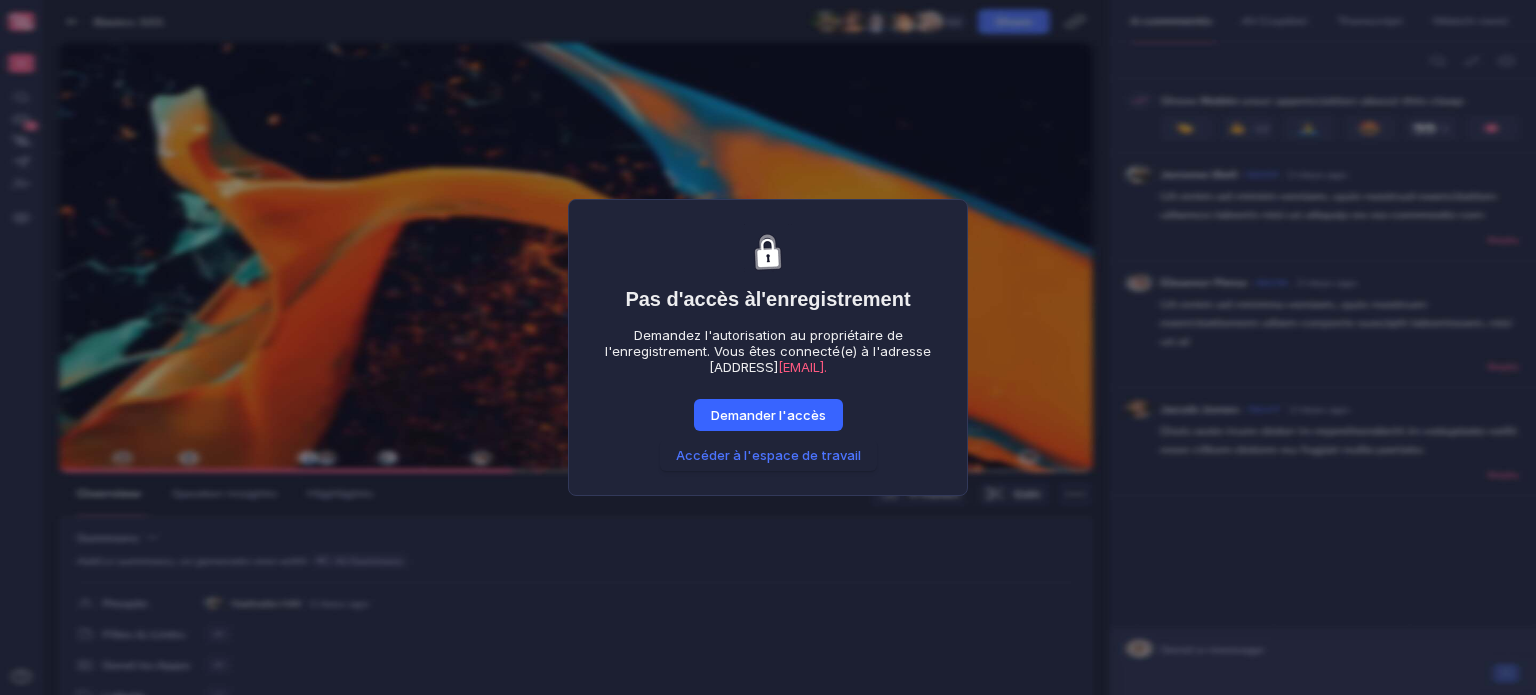 click on "Demander l'accès" at bounding box center [768, 416] 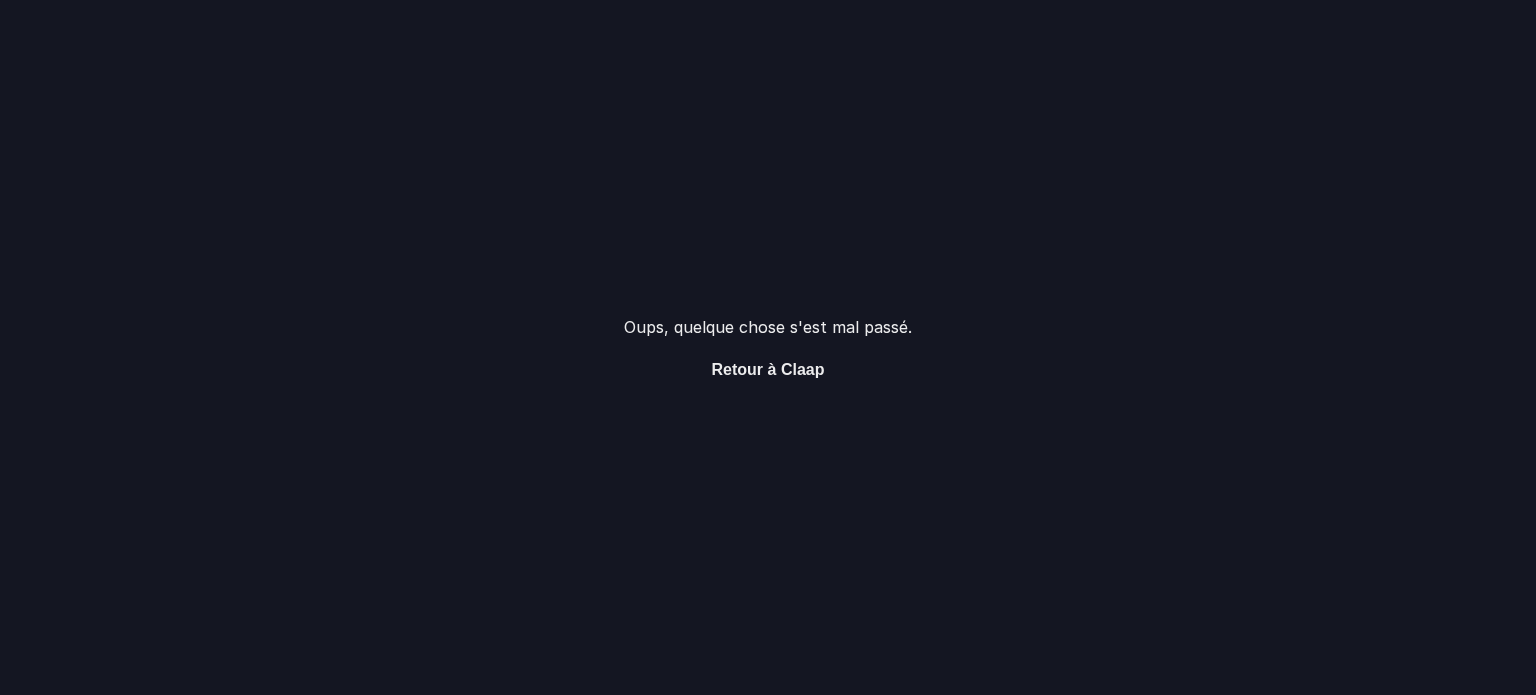 click on "Retour à Claap" at bounding box center [768, 369] 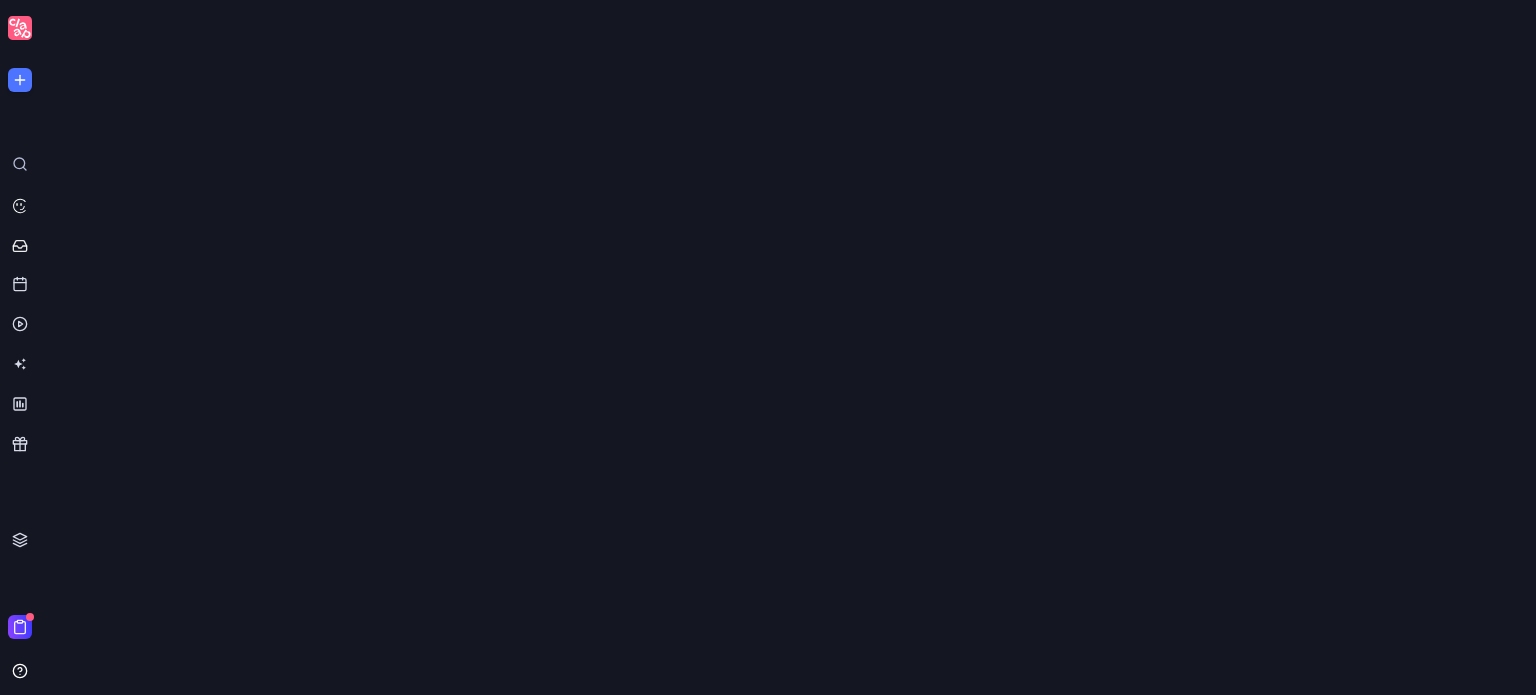 scroll, scrollTop: 0, scrollLeft: 0, axis: both 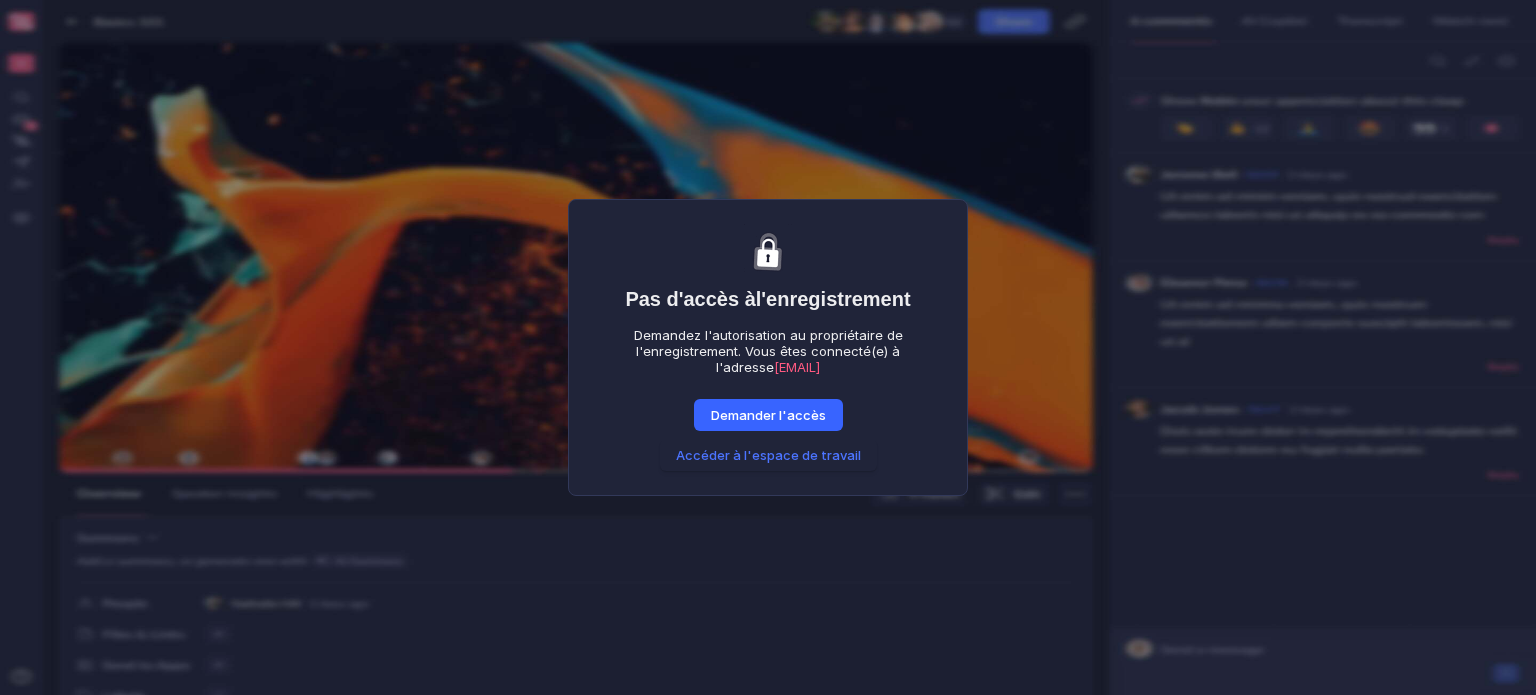 click on "Demander l'accès" at bounding box center (768, 416) 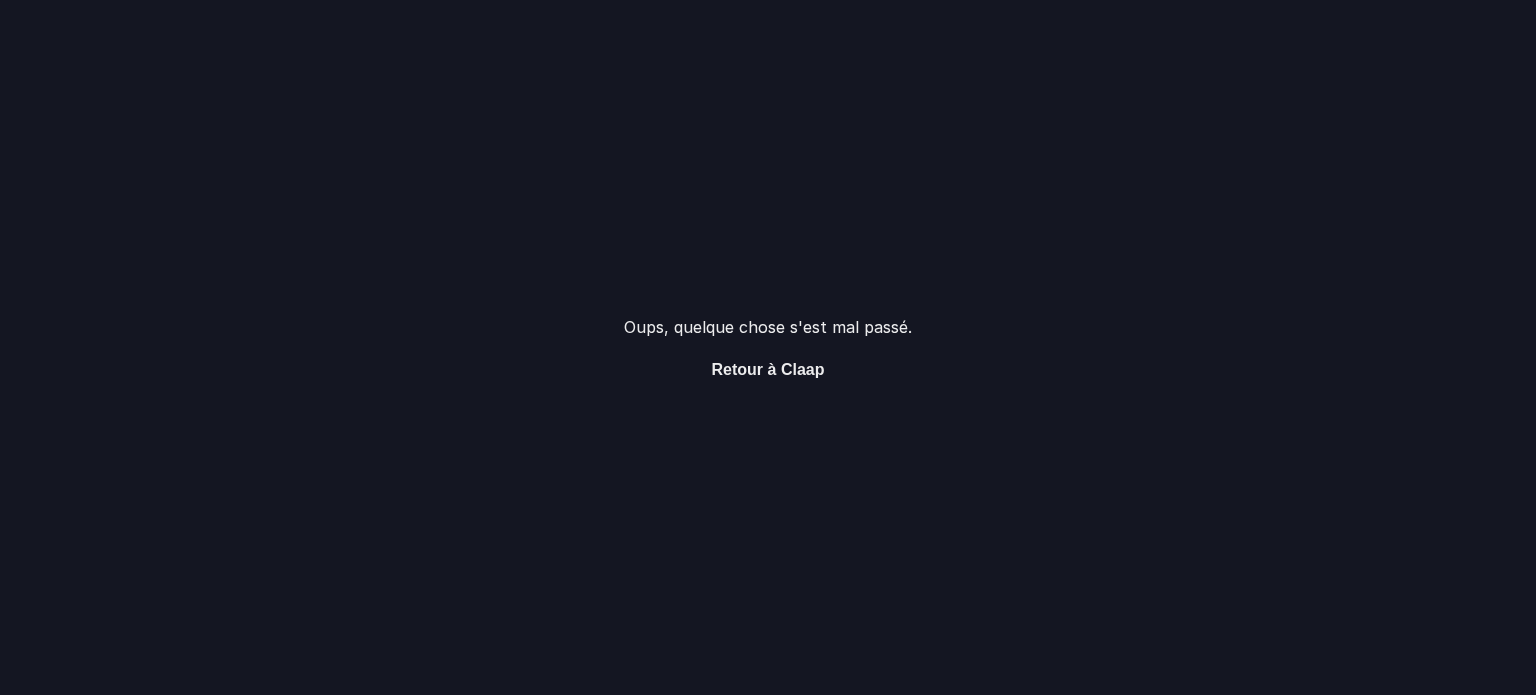 click on "Retour à Claap" at bounding box center (768, 369) 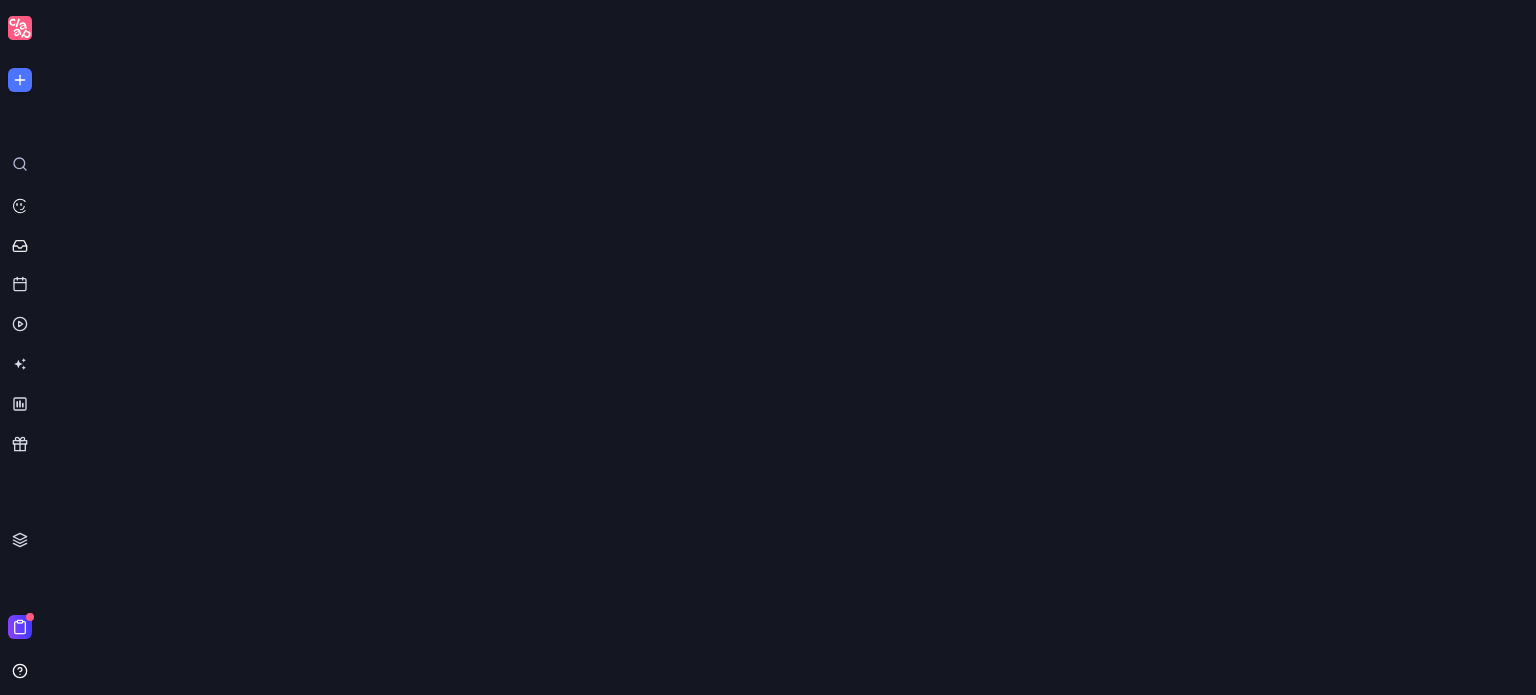 scroll, scrollTop: 0, scrollLeft: 0, axis: both 